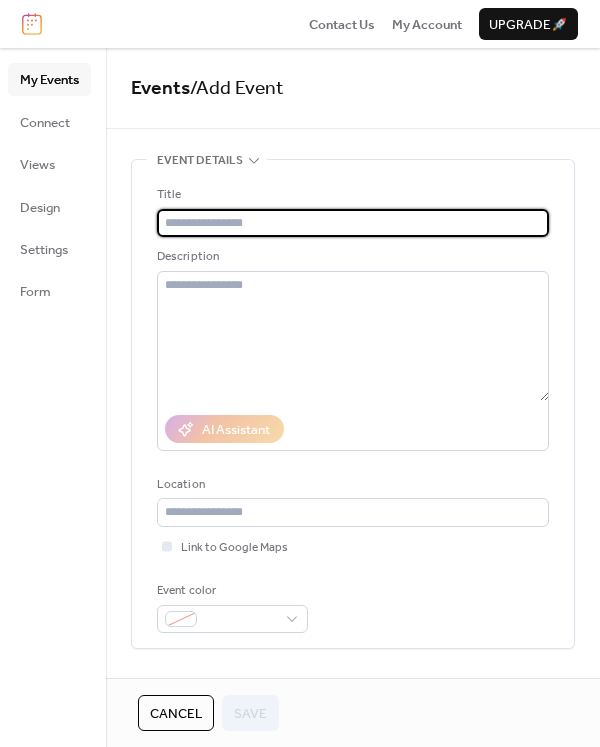 scroll, scrollTop: 0, scrollLeft: 0, axis: both 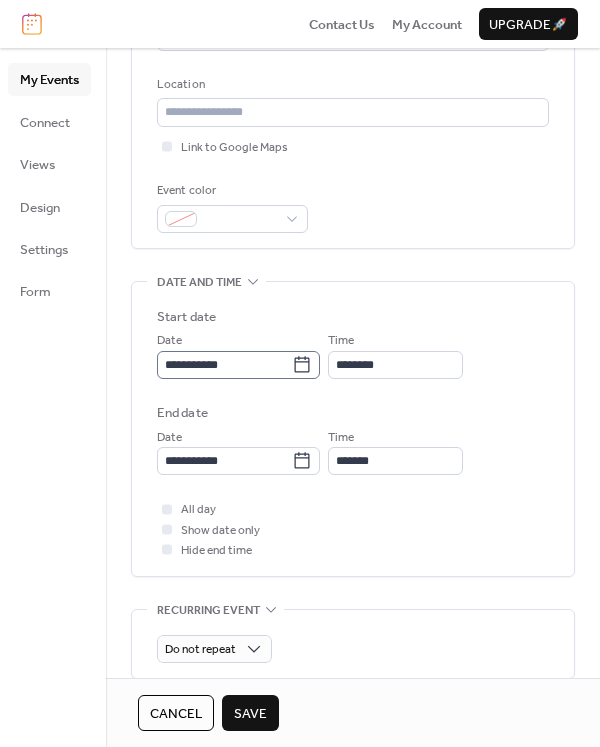 type on "**********" 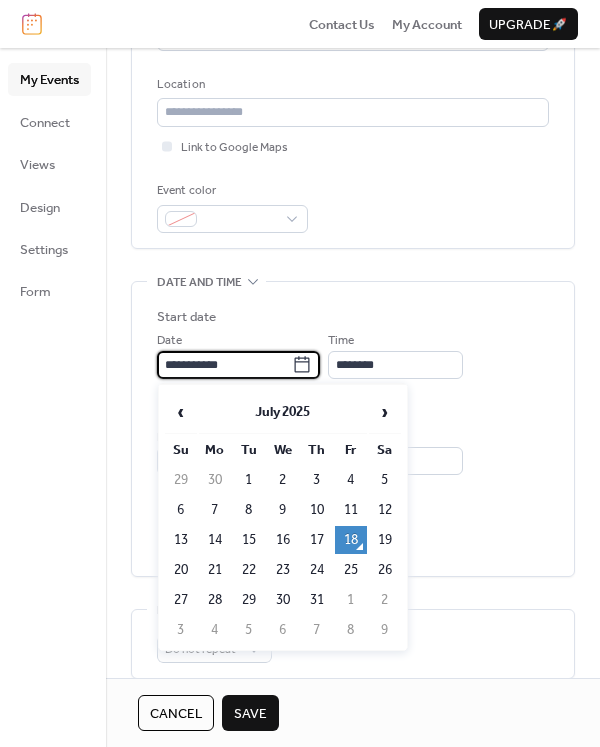 click on "**********" at bounding box center [224, 365] 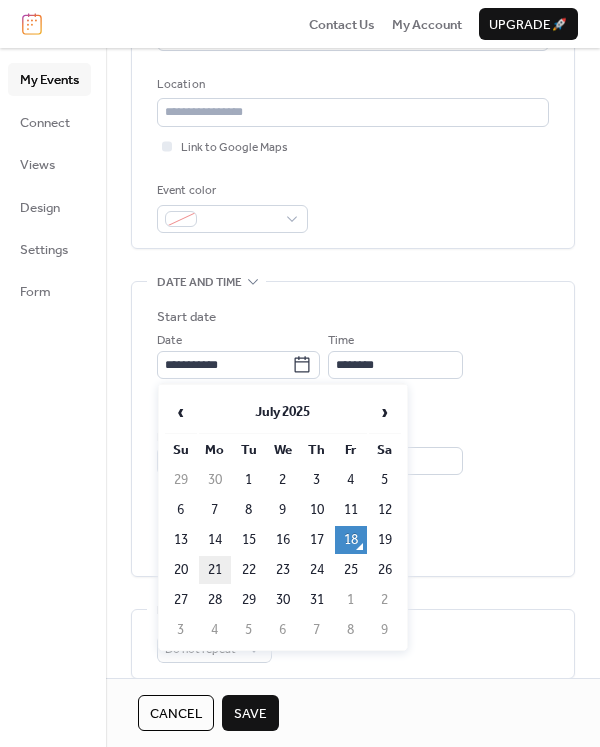 click on "21" at bounding box center [215, 570] 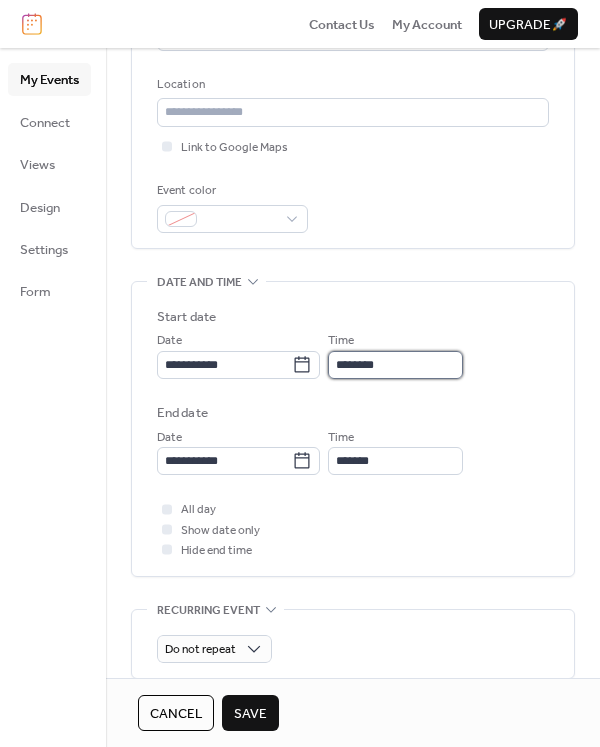 click on "********" at bounding box center [395, 365] 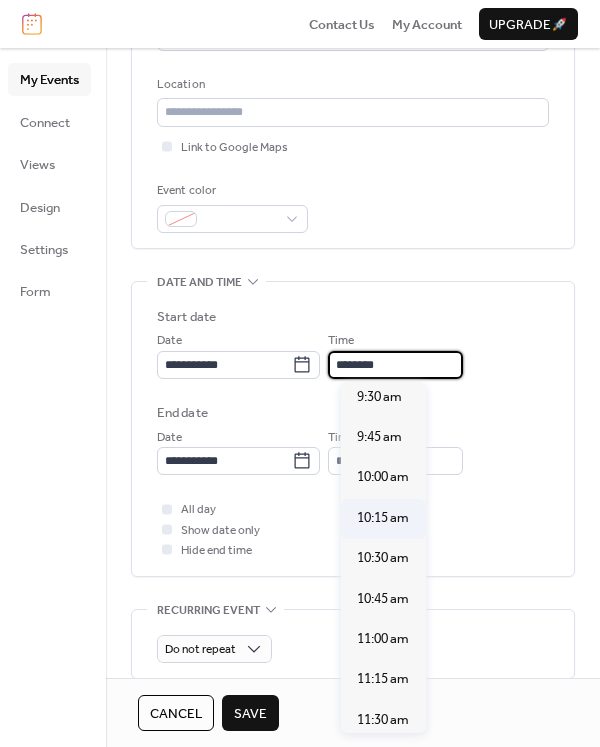 scroll, scrollTop: 1540, scrollLeft: 0, axis: vertical 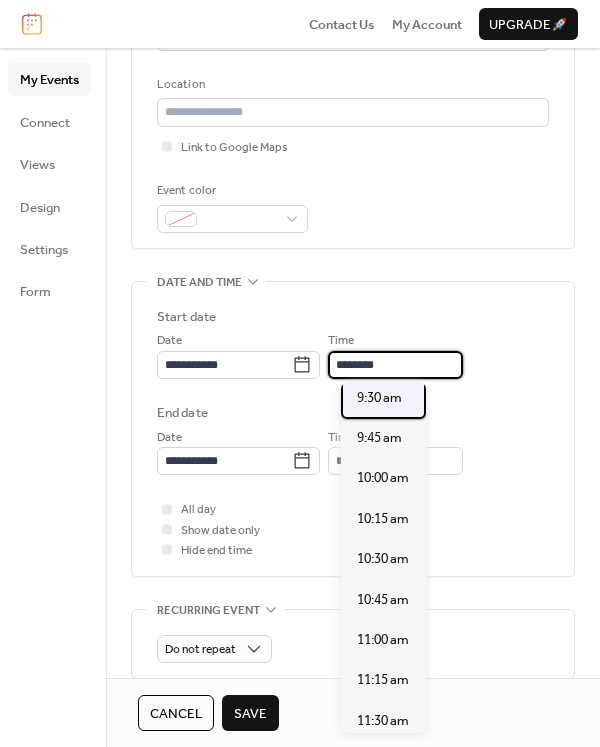 click on "9:30 am" at bounding box center (379, 398) 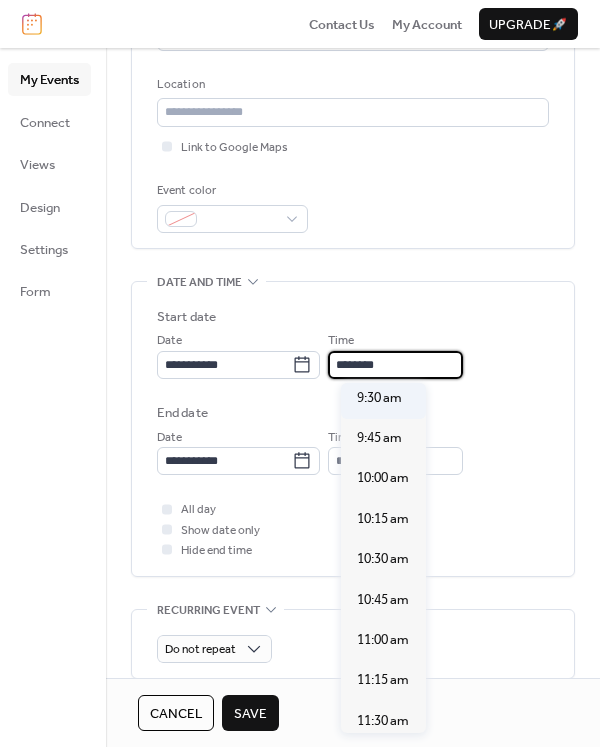 type on "*******" 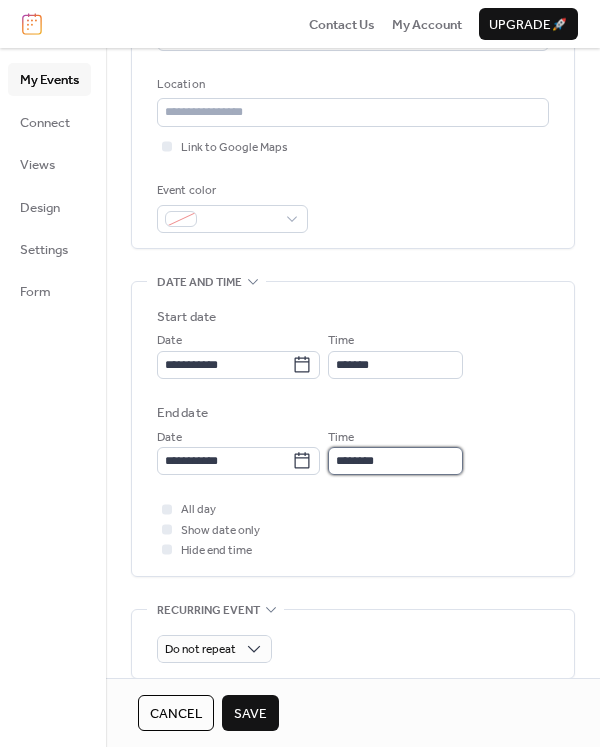 click on "********" at bounding box center [395, 461] 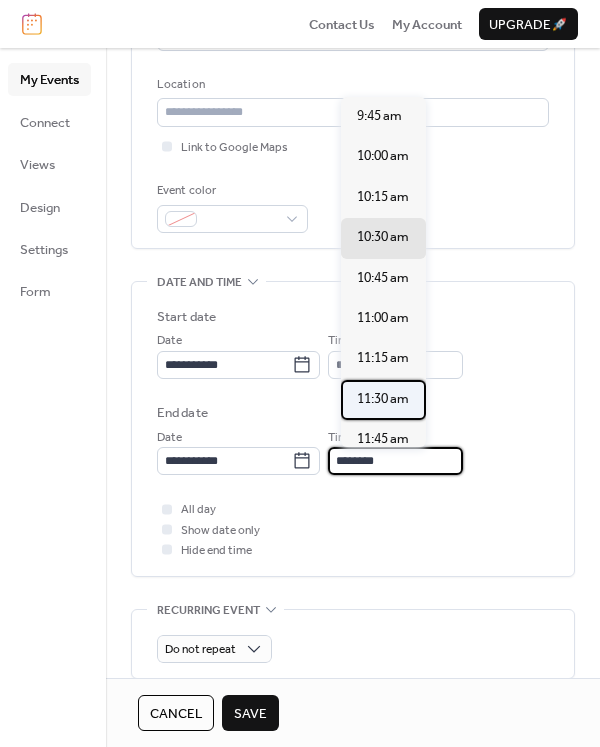 click on "11:30 am" at bounding box center (383, 399) 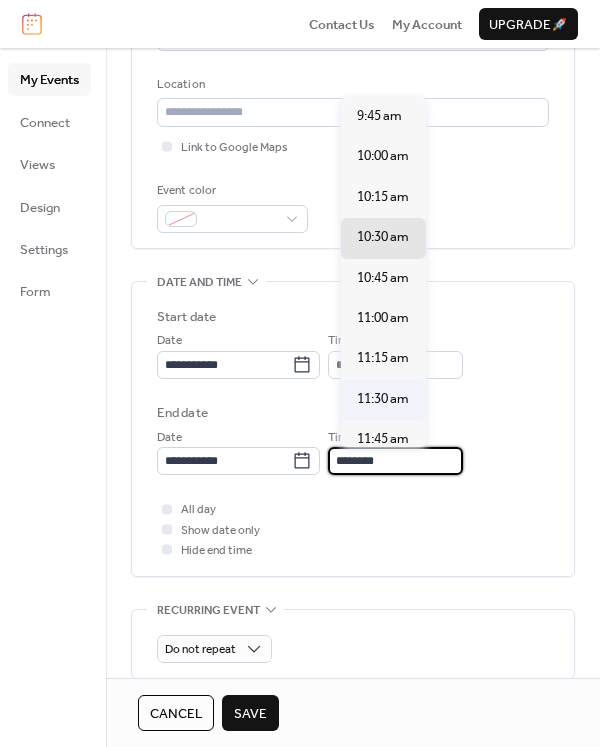 type on "********" 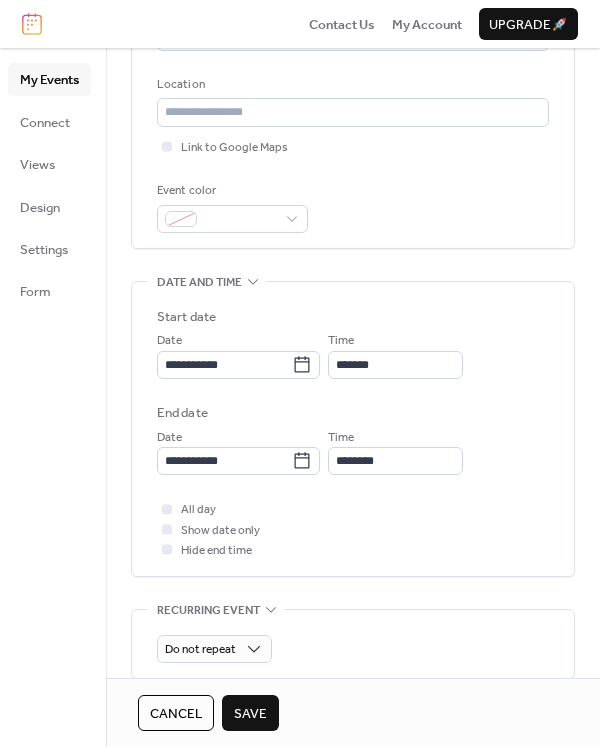 click on "Save" at bounding box center [250, 714] 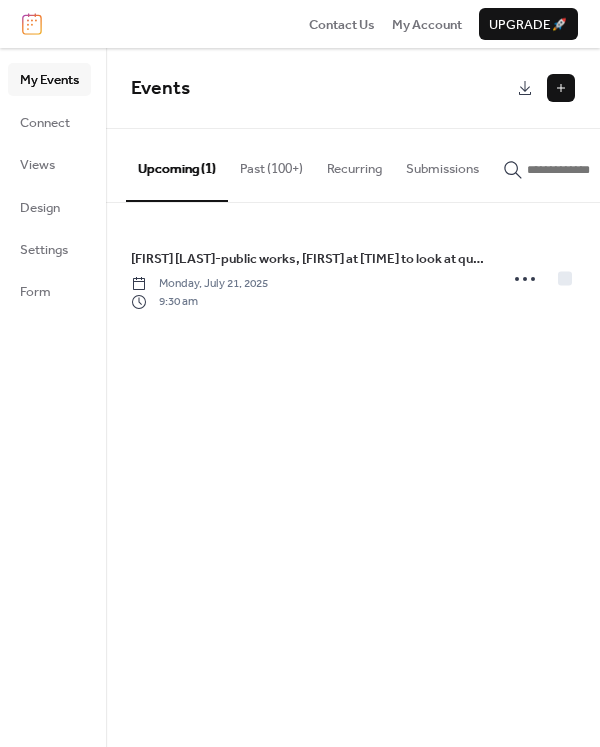 click at bounding box center [561, 88] 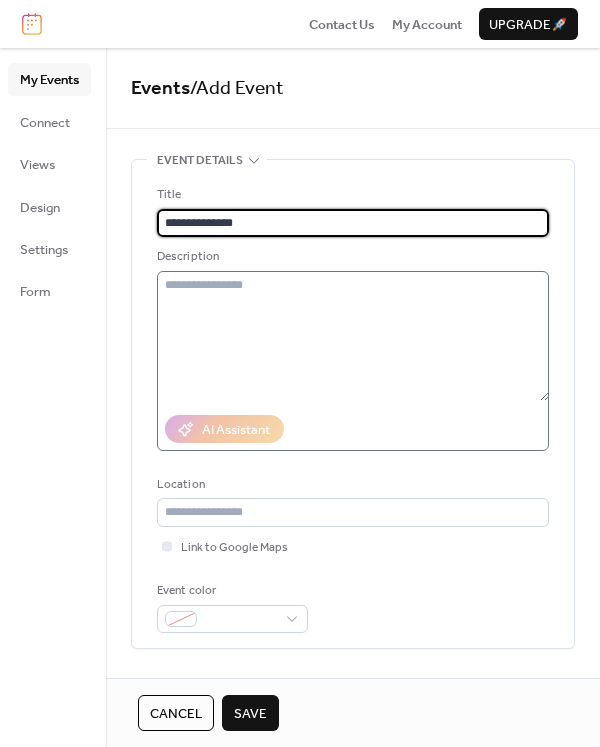 scroll, scrollTop: 1, scrollLeft: 0, axis: vertical 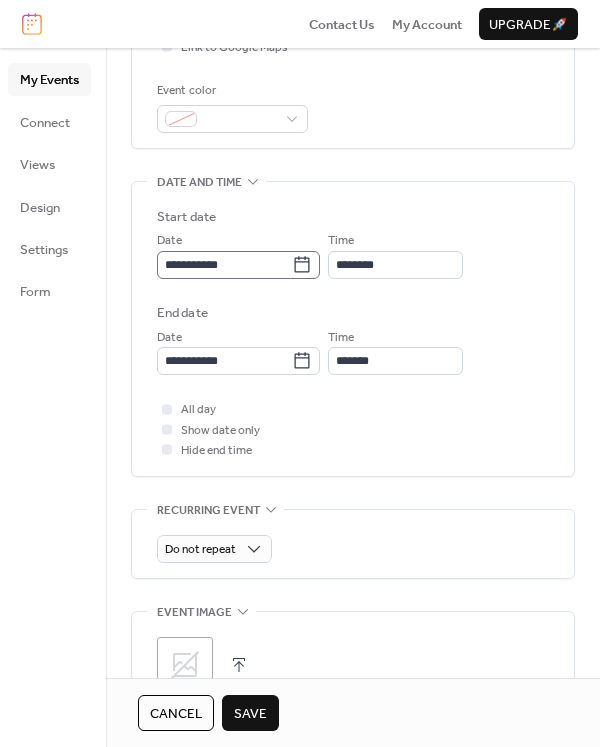 type on "**********" 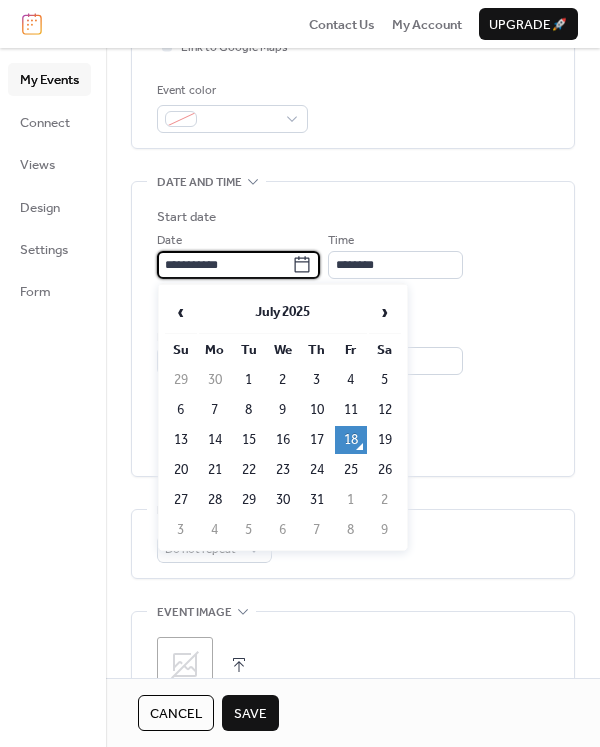 click on "**********" at bounding box center (224, 265) 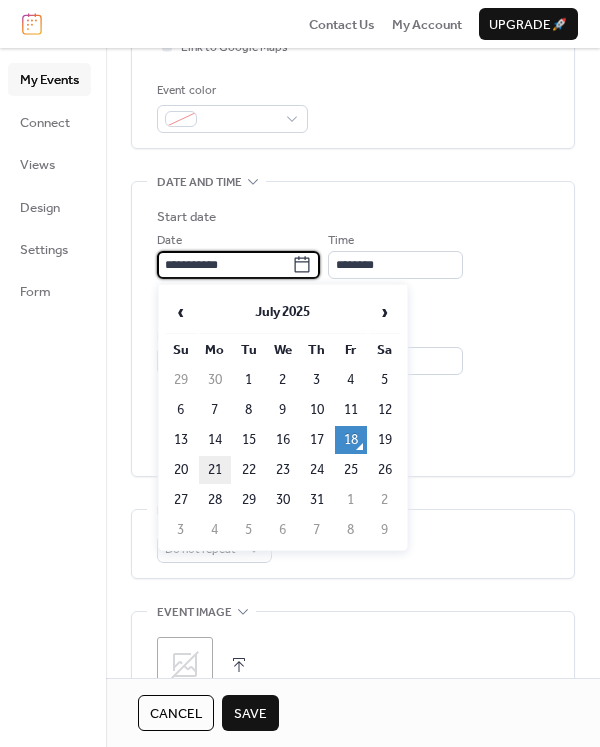 click on "21" at bounding box center [215, 470] 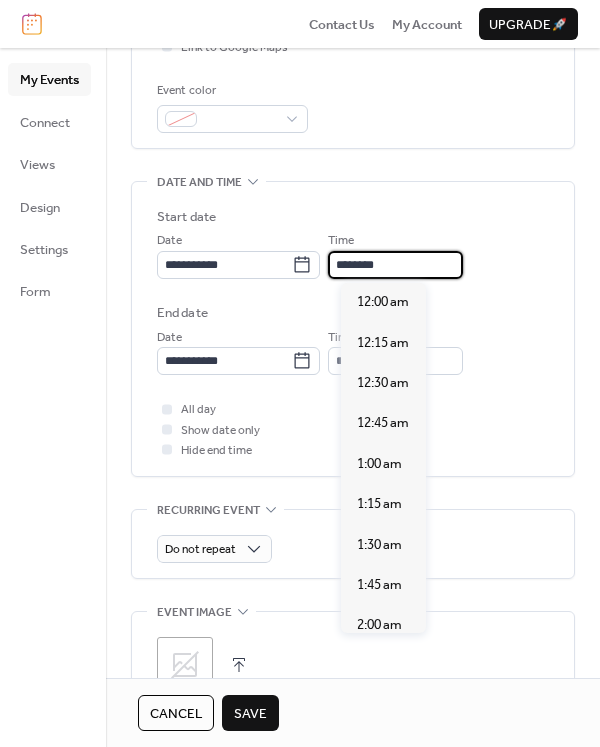 click on "********" at bounding box center [395, 265] 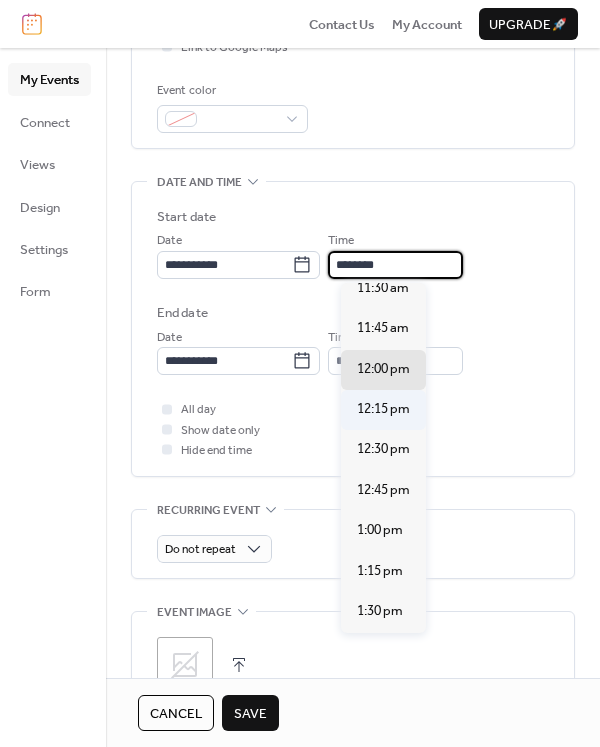 scroll, scrollTop: 1840, scrollLeft: 0, axis: vertical 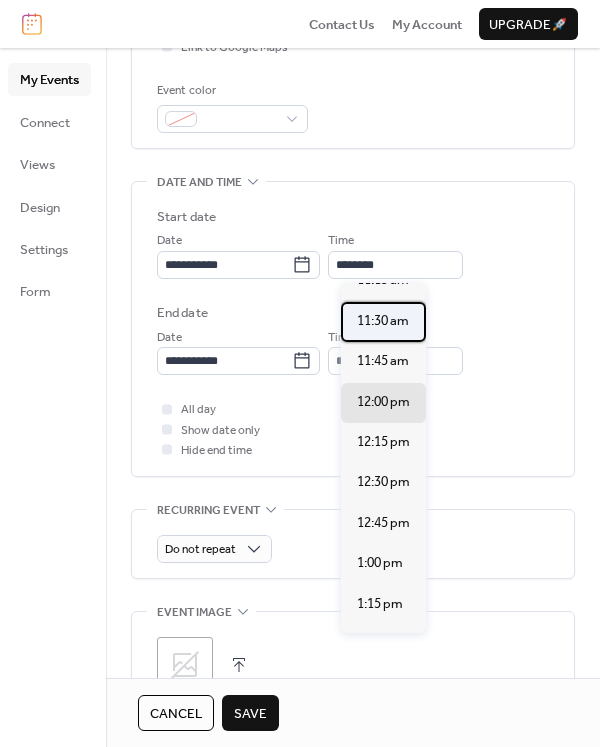 click on "11:30 am" at bounding box center (383, 321) 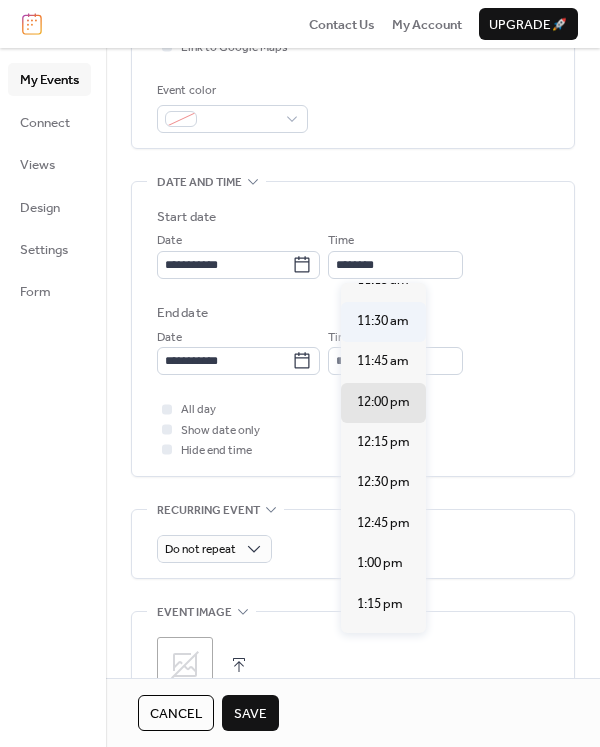 type on "********" 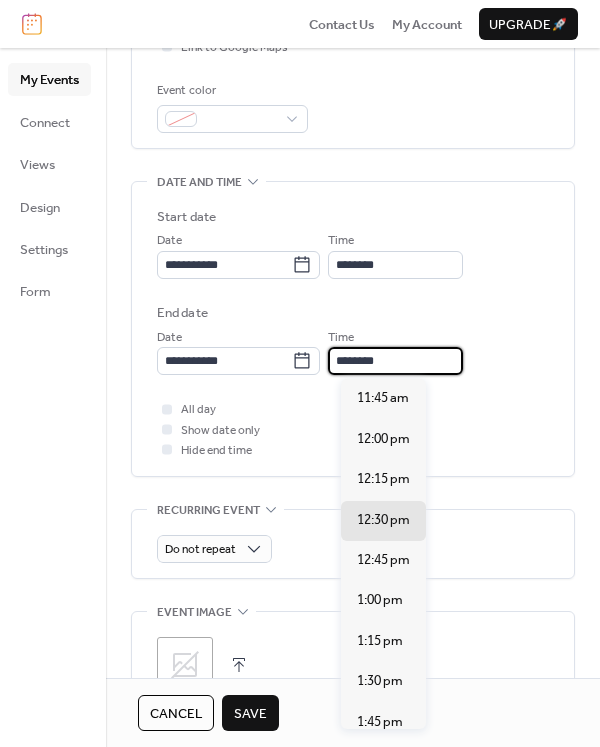 click on "********" at bounding box center (395, 361) 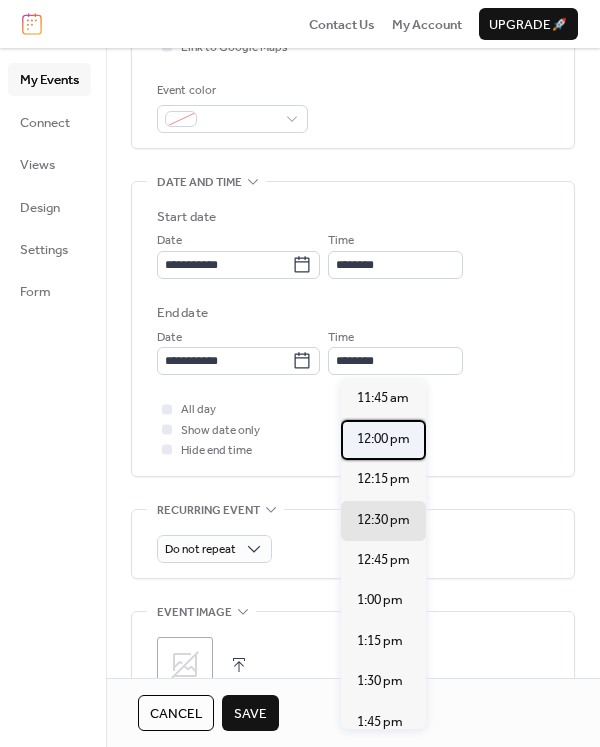 click on "12:00 pm" at bounding box center (383, 439) 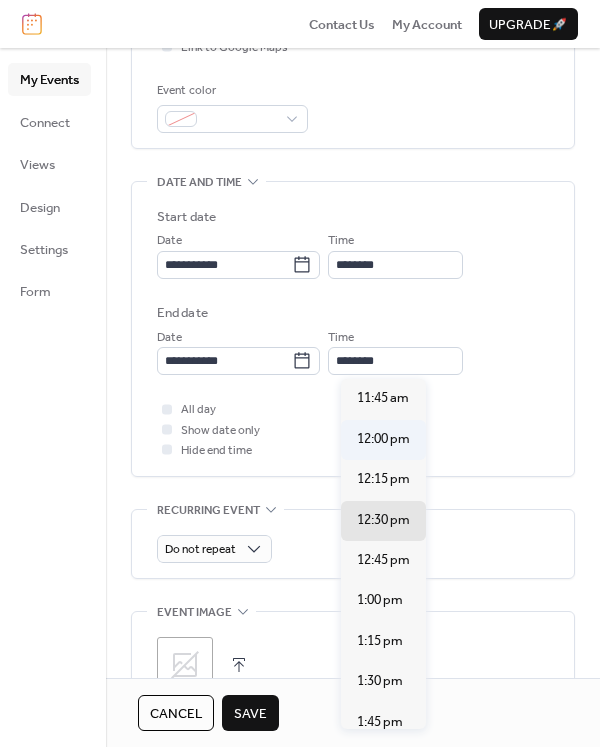 type on "********" 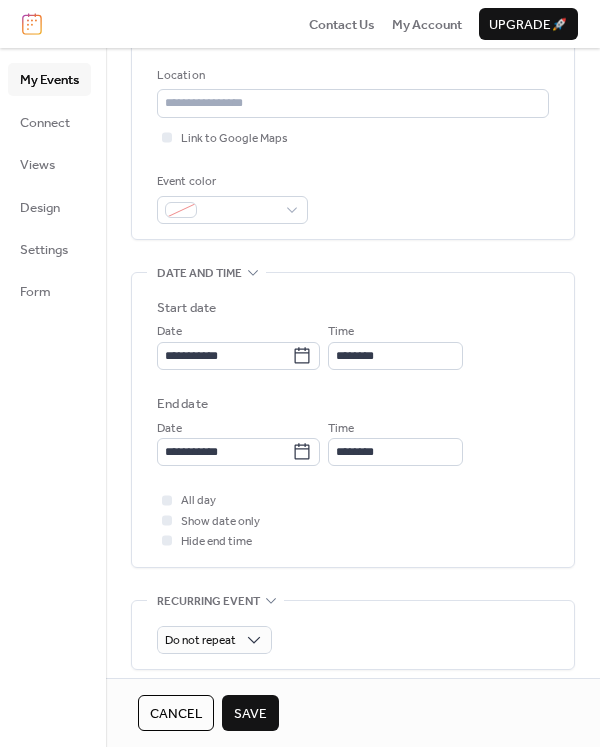 scroll, scrollTop: 373, scrollLeft: 0, axis: vertical 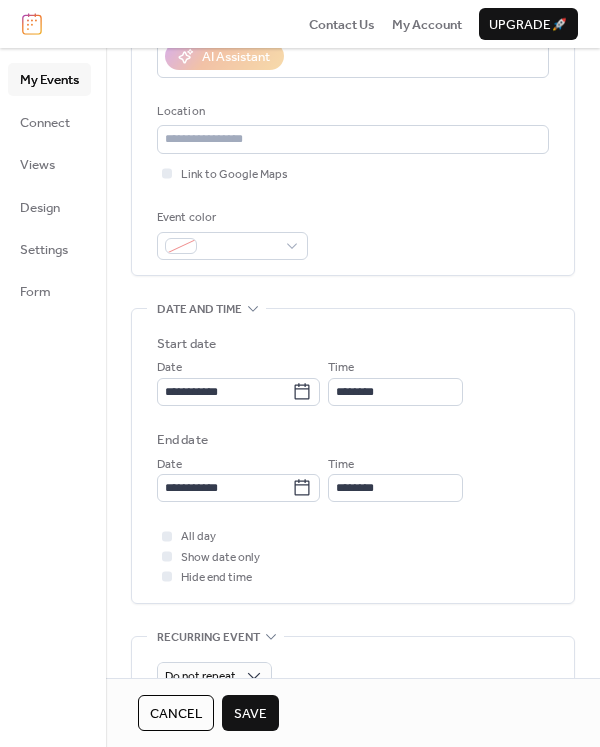 click on "Cancel Save" at bounding box center (353, 712) 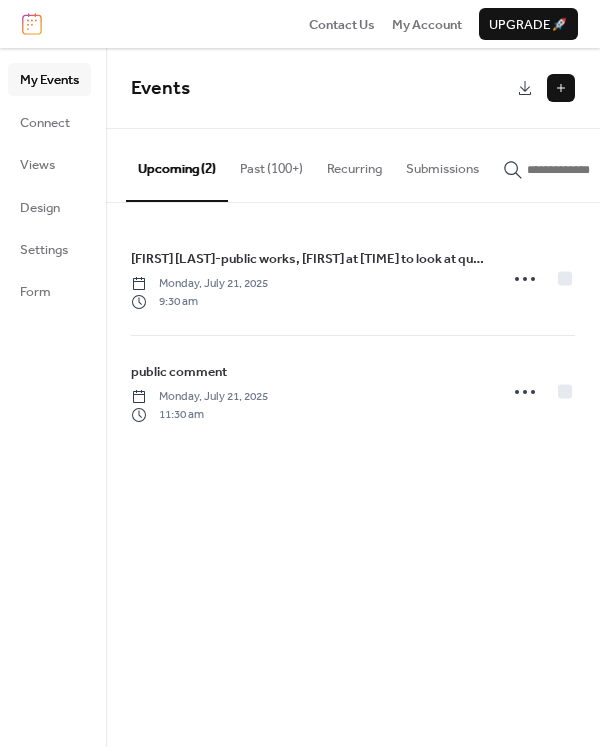 click at bounding box center (561, 88) 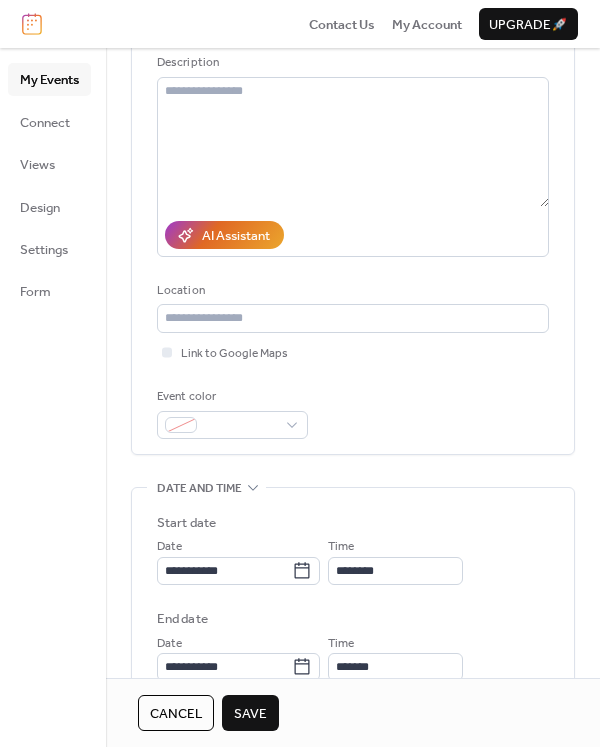 scroll, scrollTop: 500, scrollLeft: 0, axis: vertical 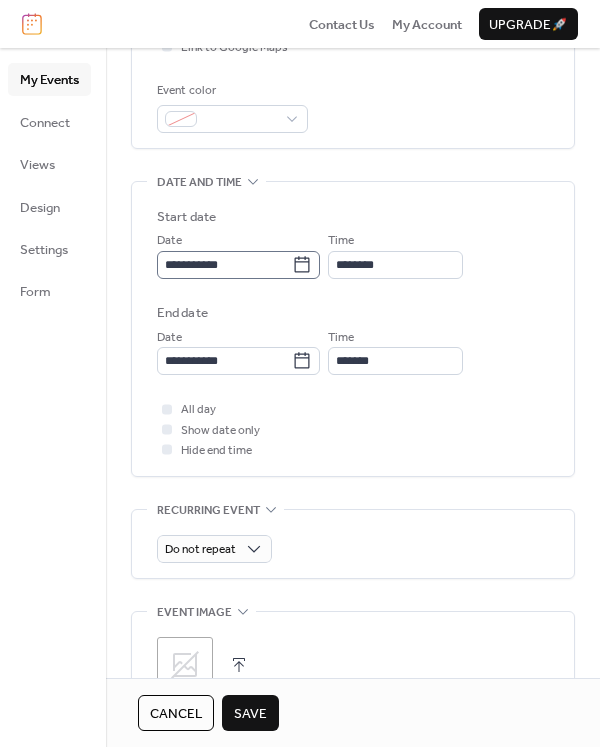 type on "**********" 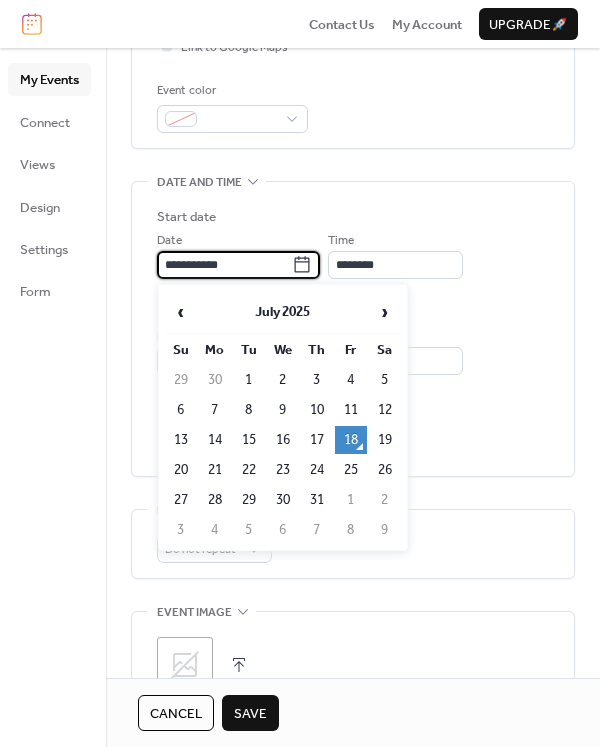 click on "**********" at bounding box center (224, 265) 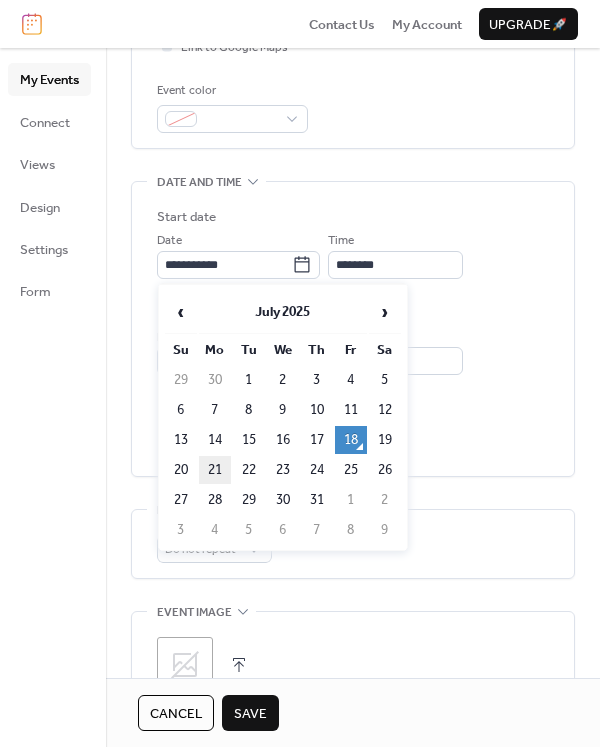 click on "21" at bounding box center [215, 470] 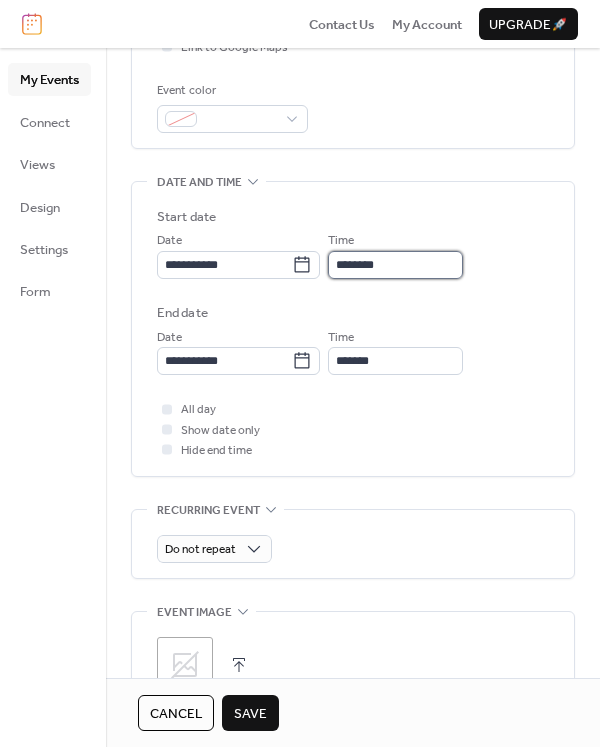 click on "********" at bounding box center (395, 265) 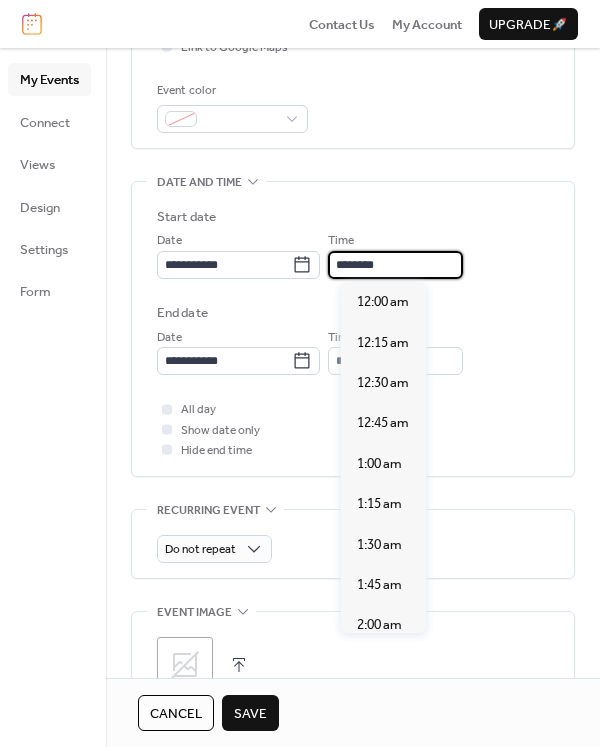 scroll, scrollTop: 1940, scrollLeft: 0, axis: vertical 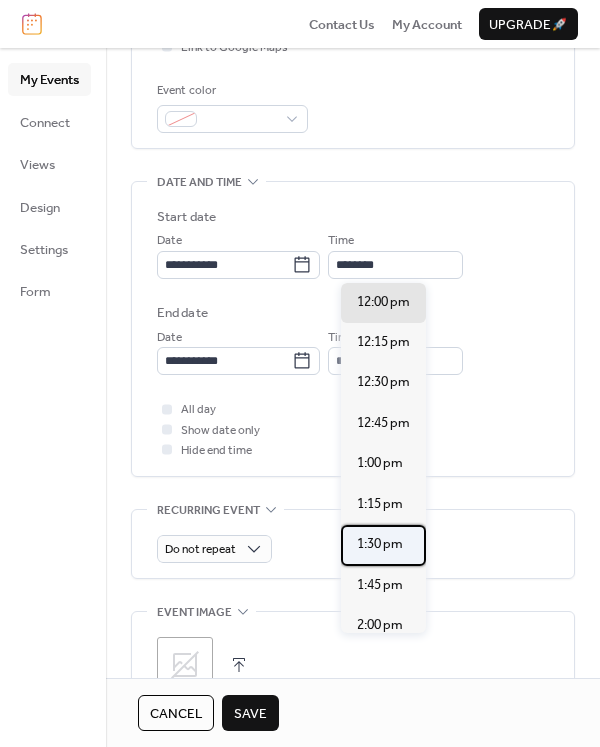 click on "1:30 pm" at bounding box center [380, 544] 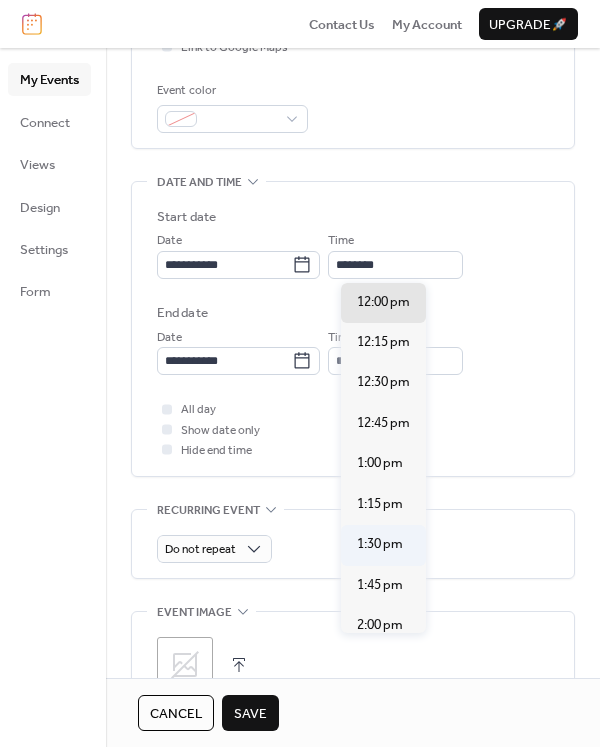 type on "*******" 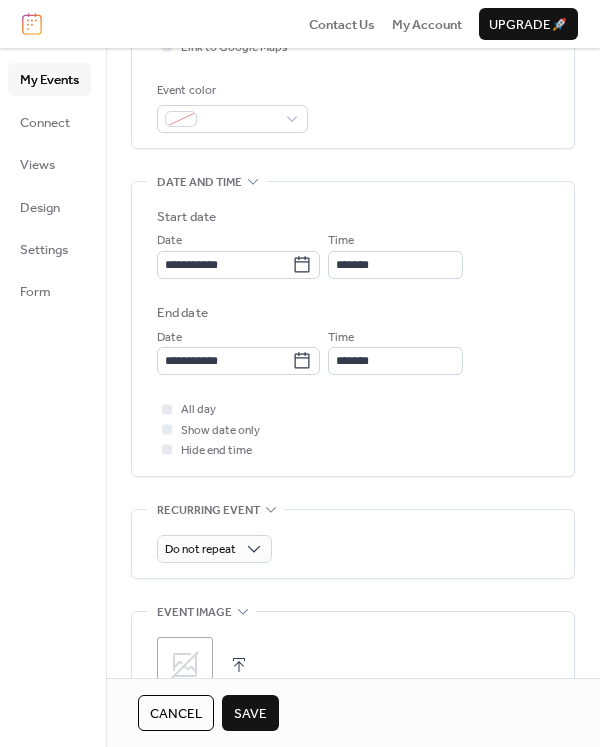 click on "Save" at bounding box center (250, 714) 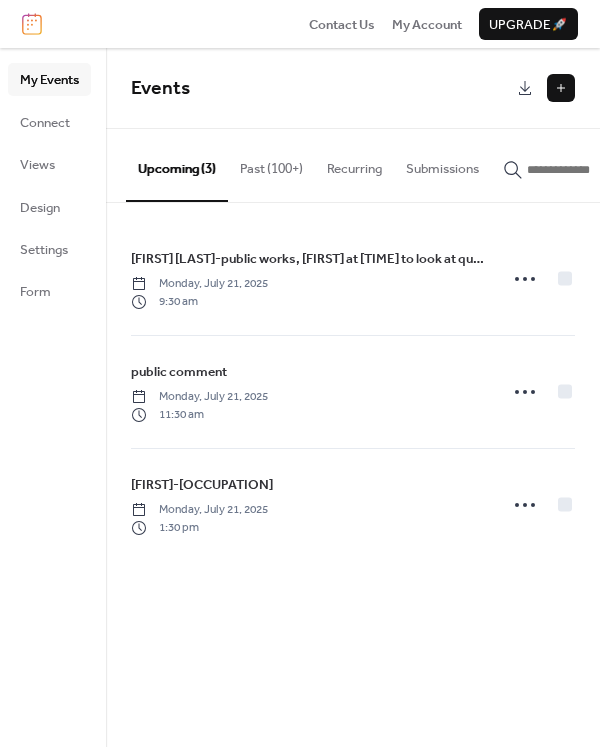 click at bounding box center [561, 88] 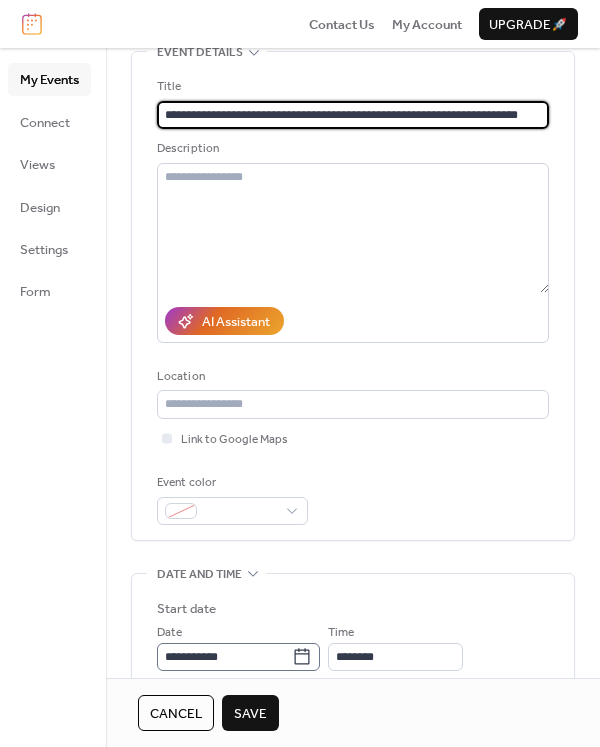 scroll, scrollTop: 300, scrollLeft: 0, axis: vertical 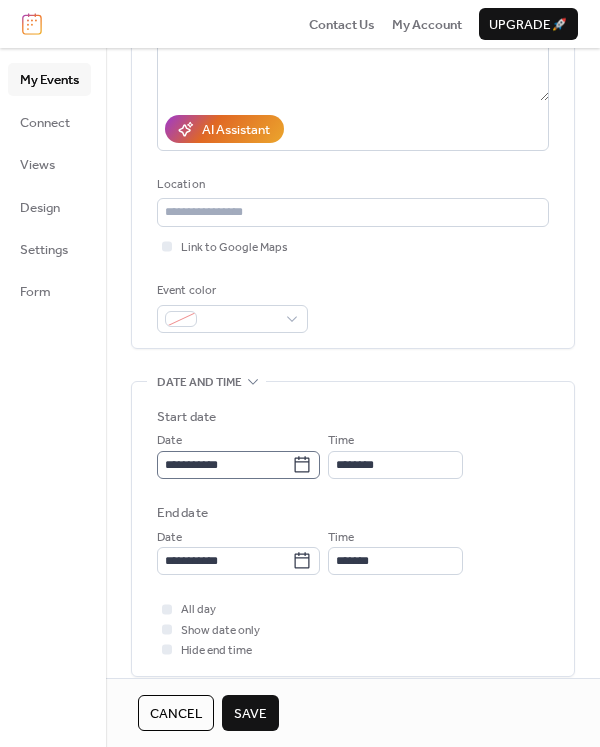 type on "**********" 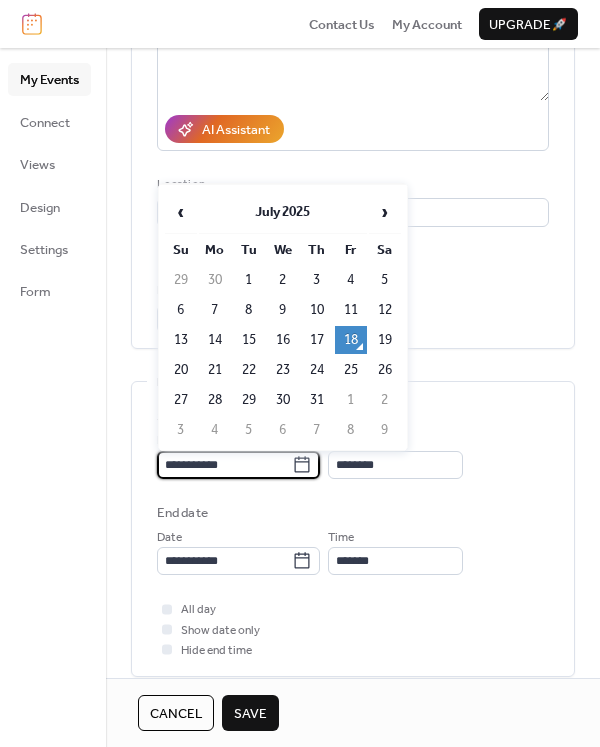 click on "**********" at bounding box center [224, 465] 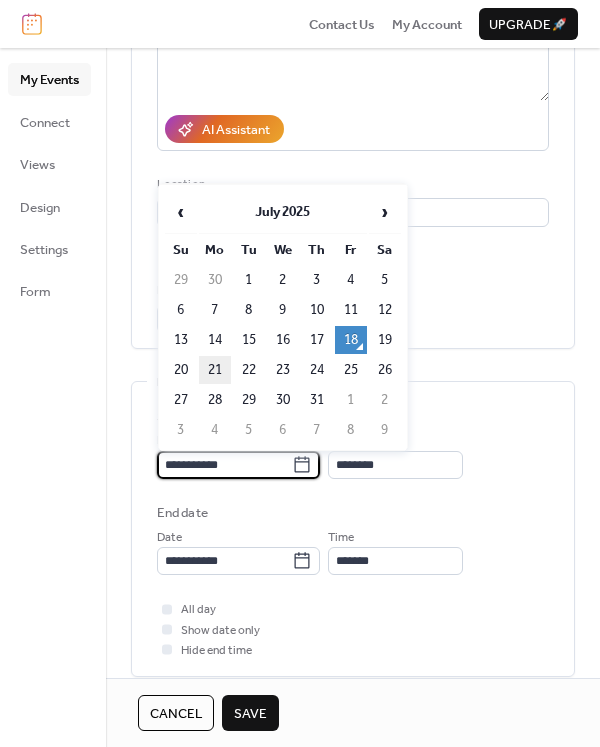 click on "21" at bounding box center [215, 370] 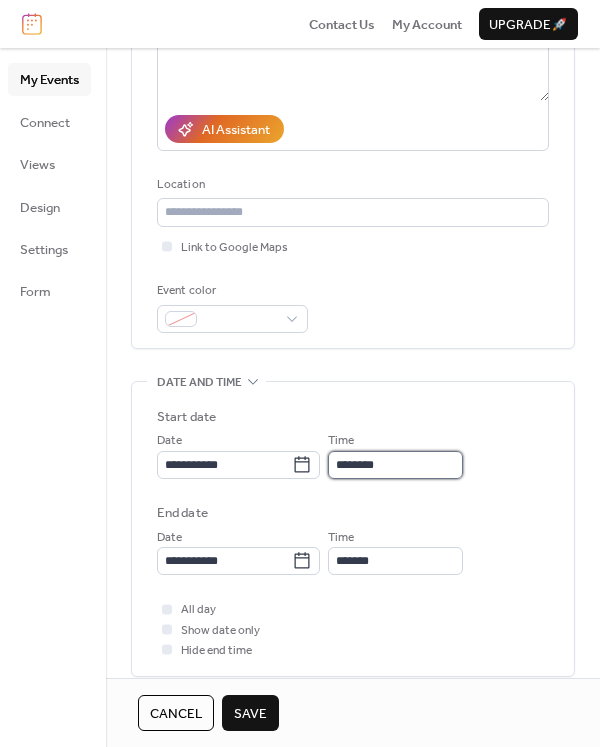 click on "********" at bounding box center [395, 465] 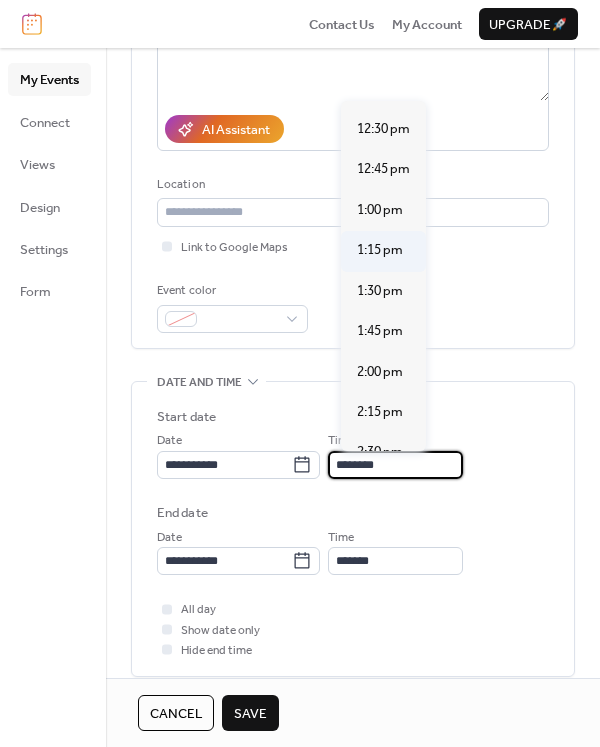 scroll, scrollTop: 2040, scrollLeft: 0, axis: vertical 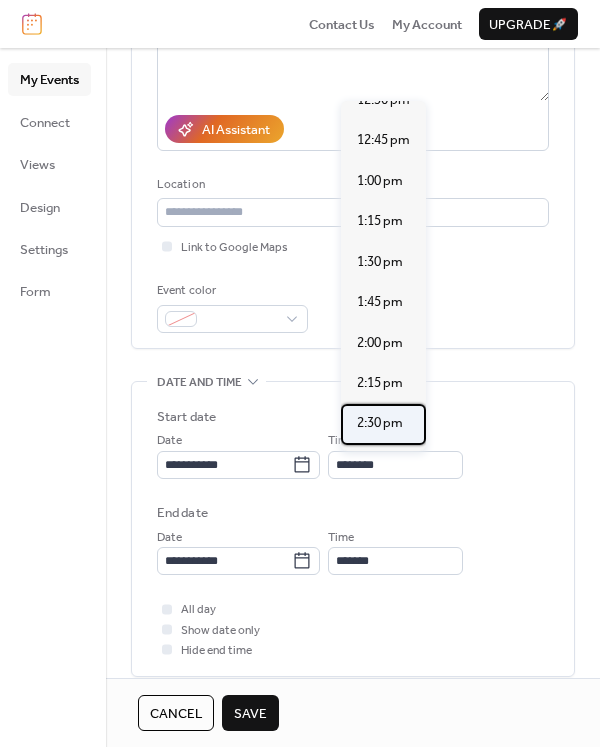 click on "2:30 pm" at bounding box center [380, 423] 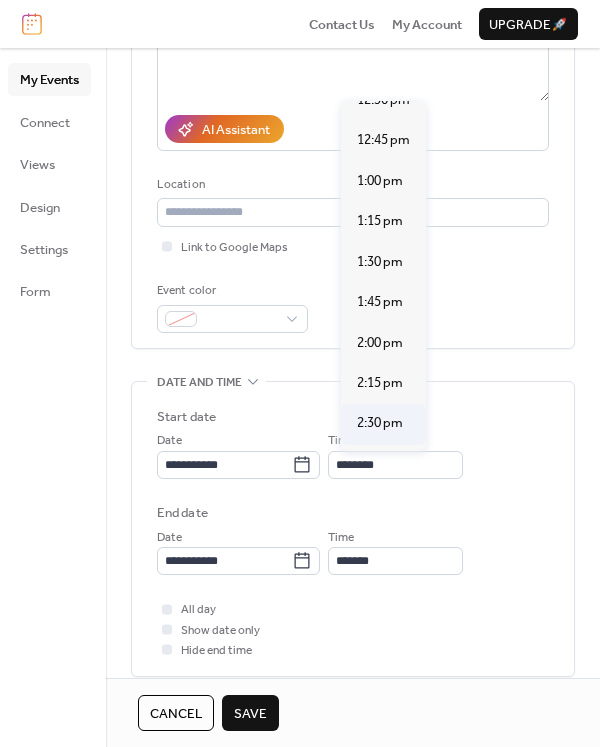 type on "*******" 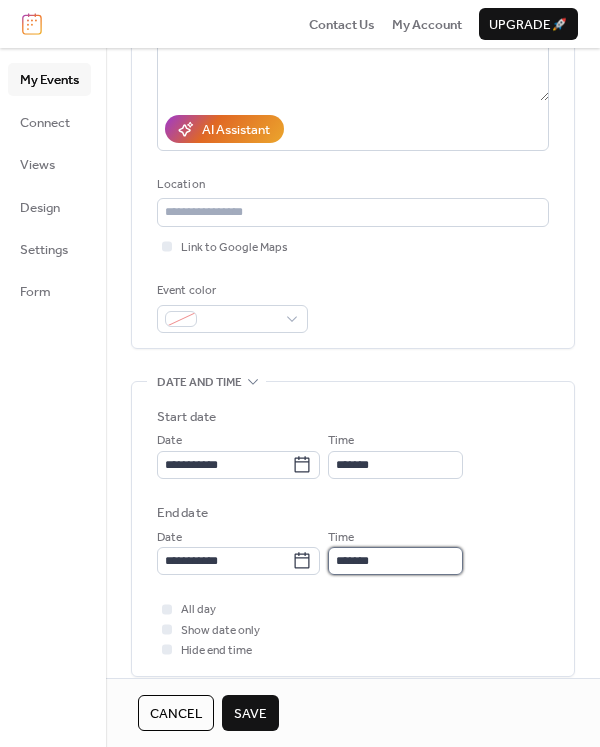 click on "*******" at bounding box center (395, 561) 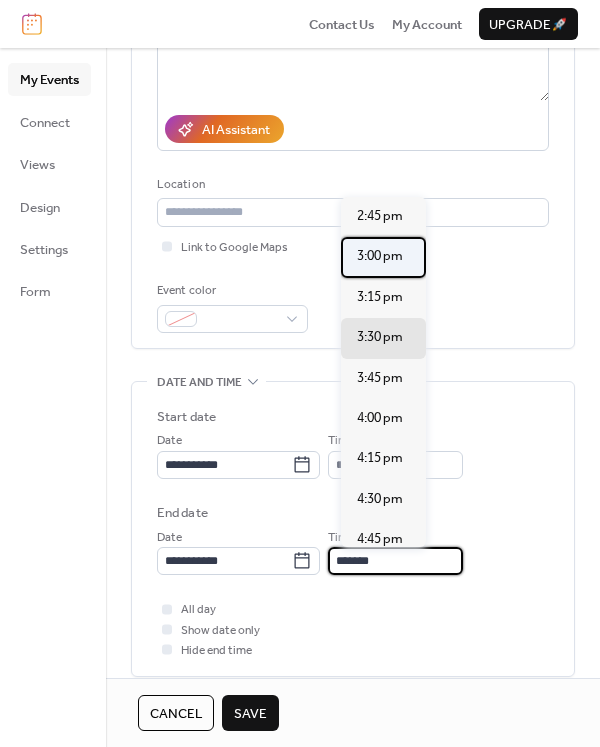 click on "3:00 pm" at bounding box center [383, 257] 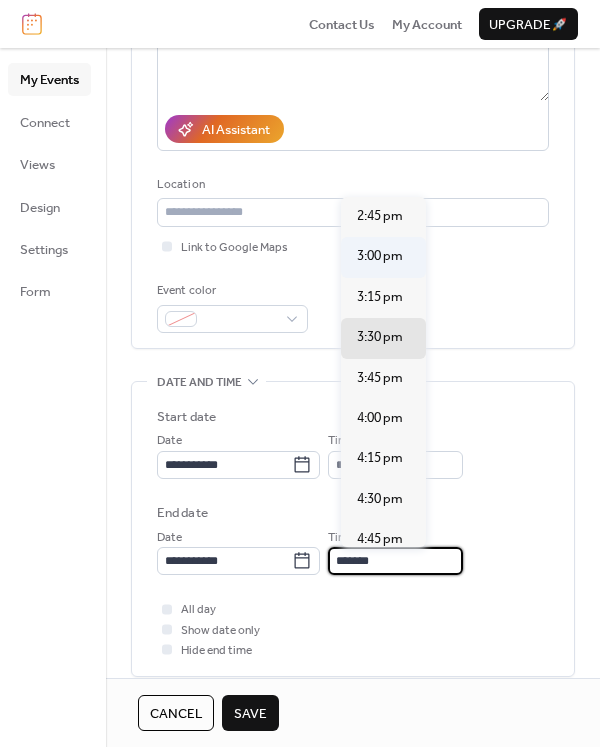 type on "*******" 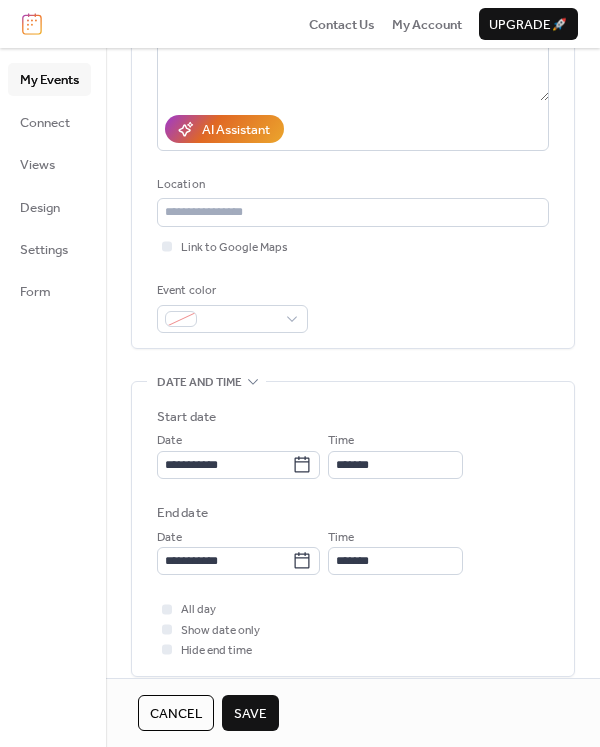 click on "Save" at bounding box center [250, 714] 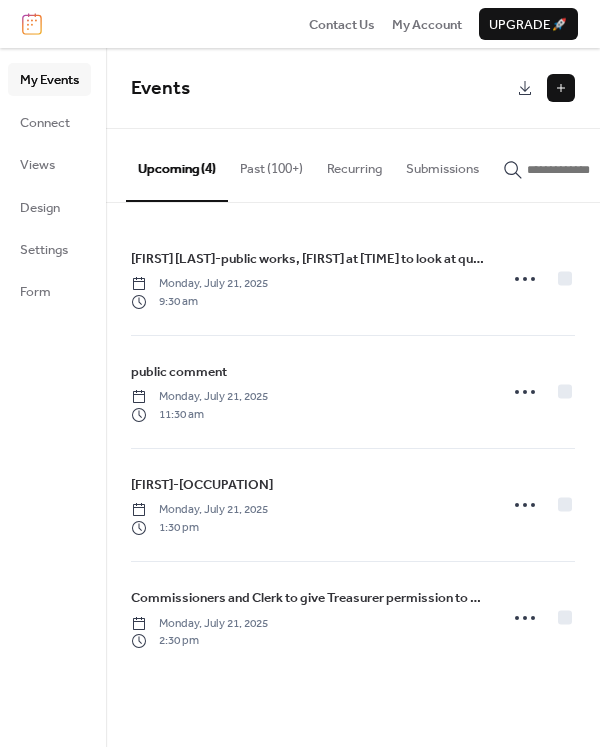 click at bounding box center (561, 88) 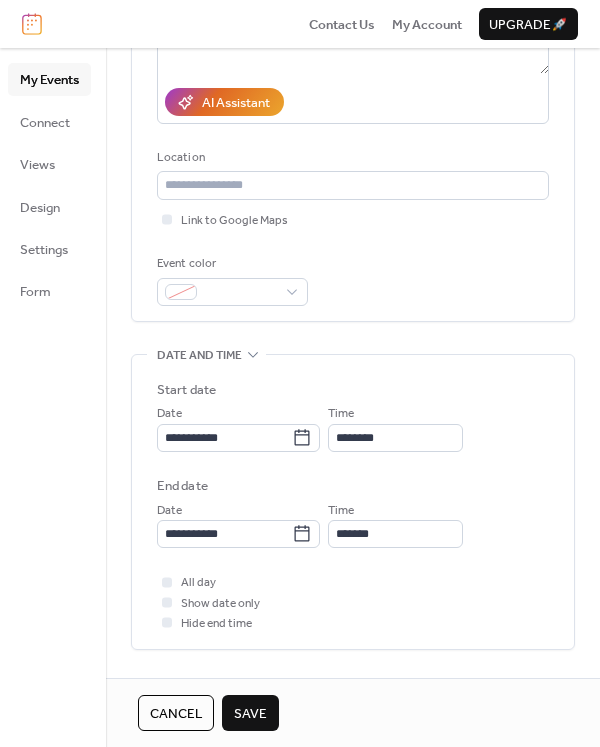 scroll, scrollTop: 500, scrollLeft: 0, axis: vertical 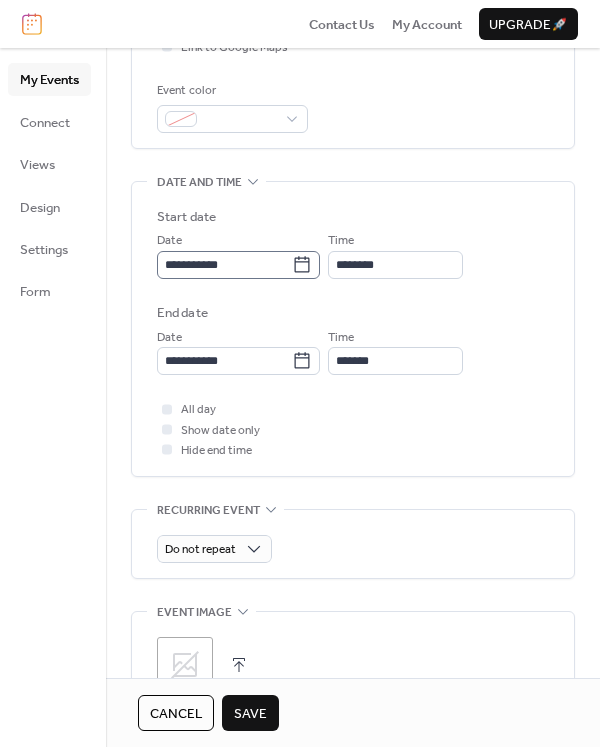 type on "**********" 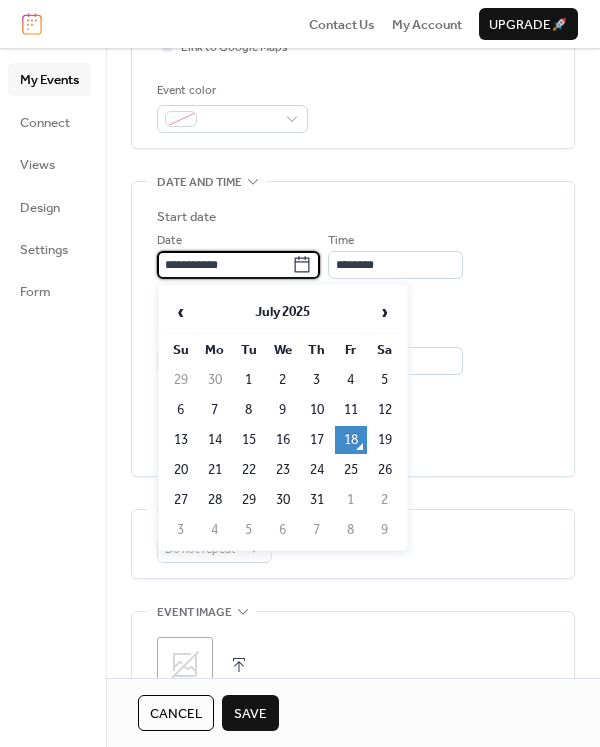 click on "**********" at bounding box center [224, 265] 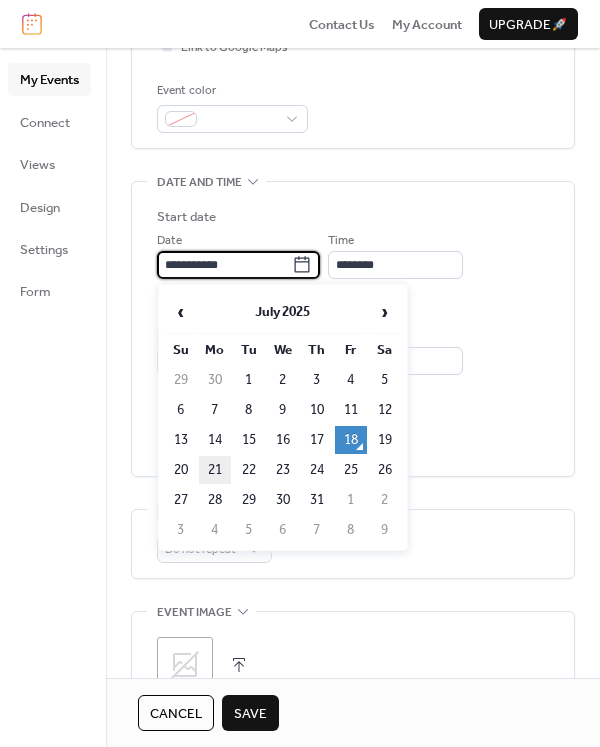 click on "21" at bounding box center (215, 470) 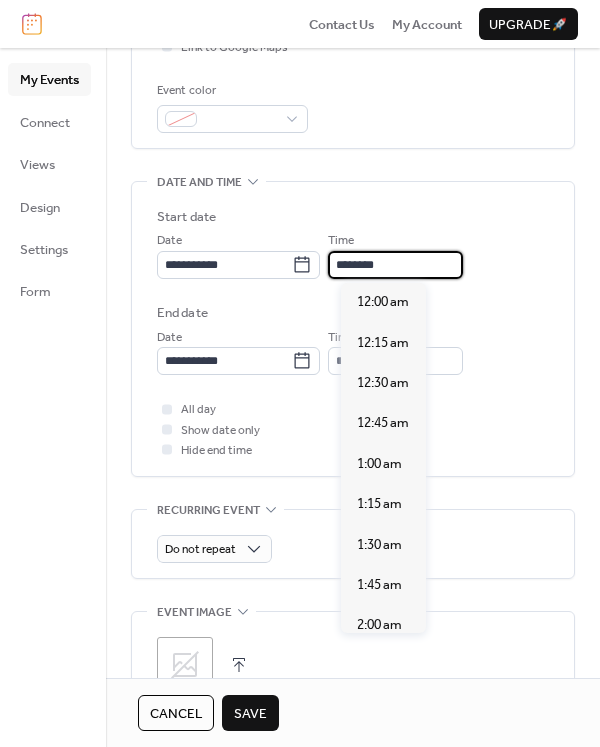 click on "********" at bounding box center [395, 265] 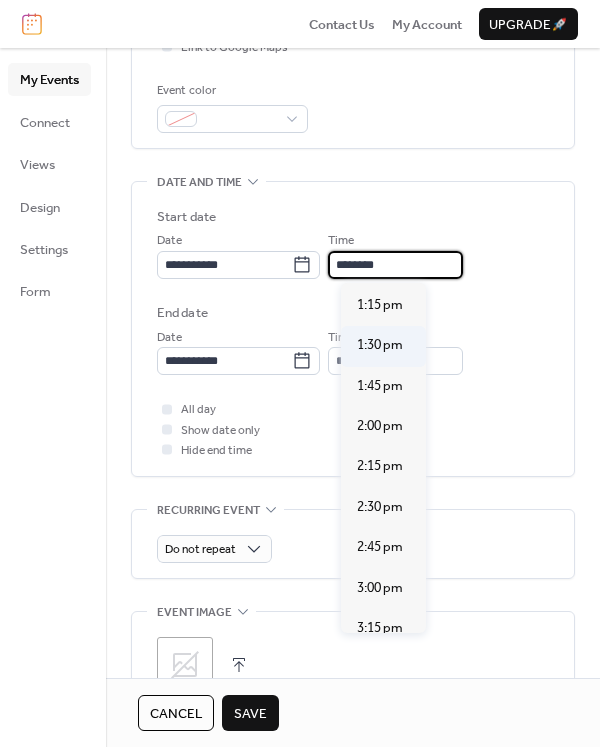 scroll, scrollTop: 2140, scrollLeft: 0, axis: vertical 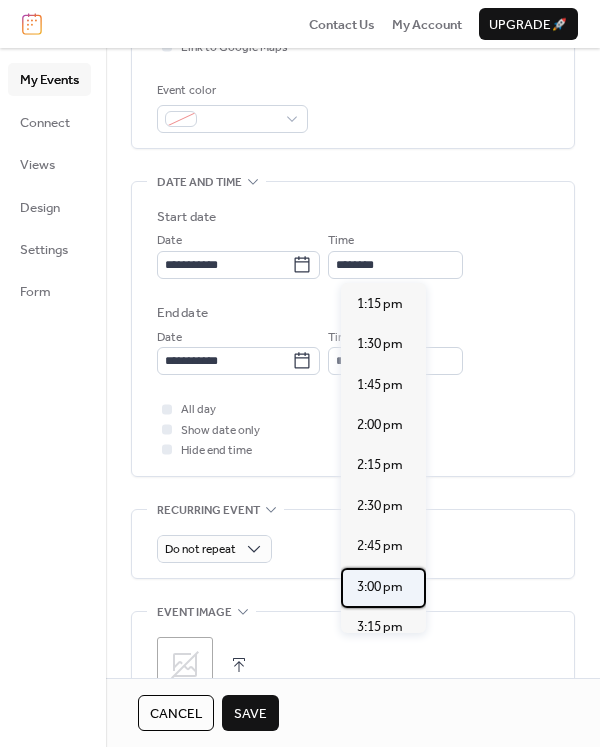 click on "3:00 pm" at bounding box center [380, 587] 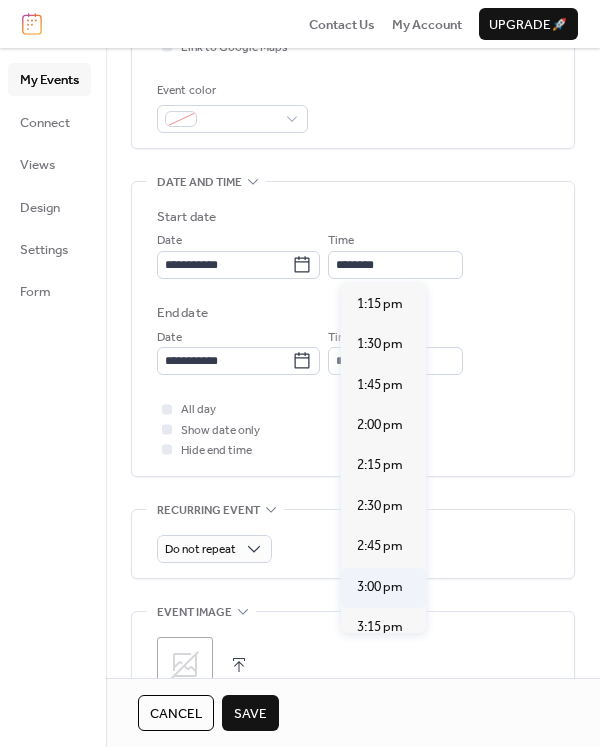 type on "*******" 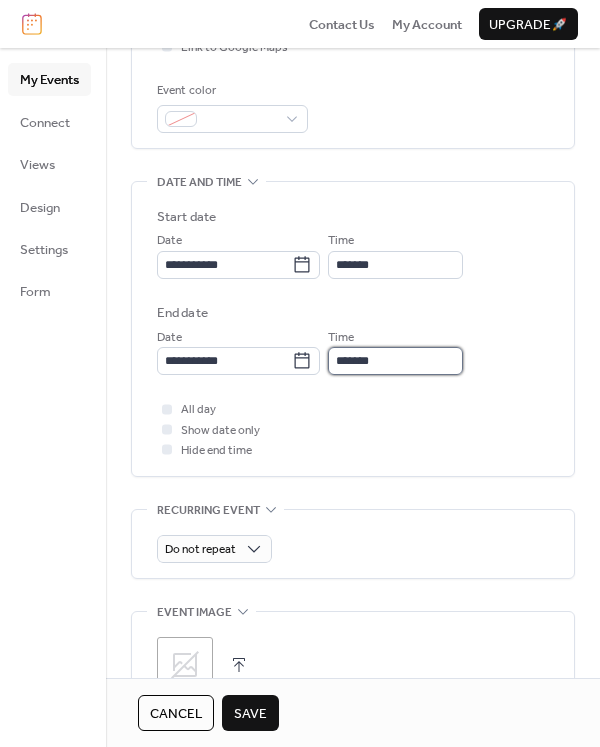 click on "*******" at bounding box center (395, 361) 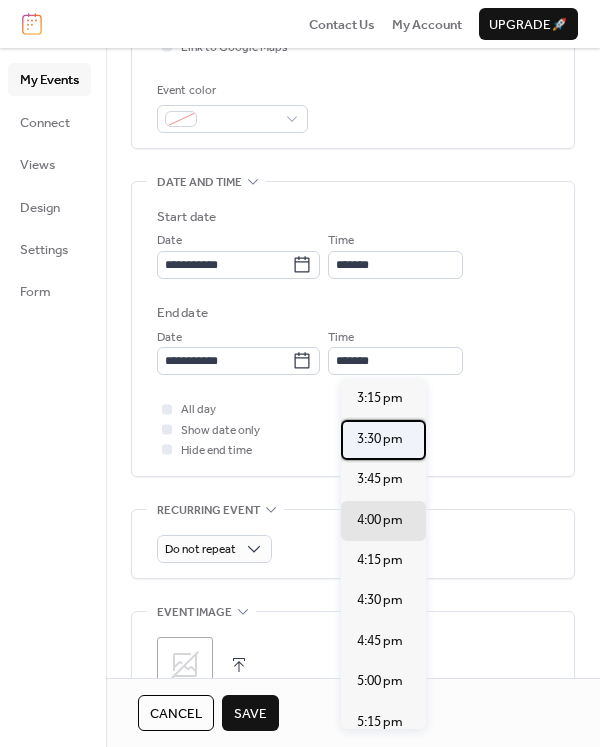 click on "3:30 pm" at bounding box center (380, 439) 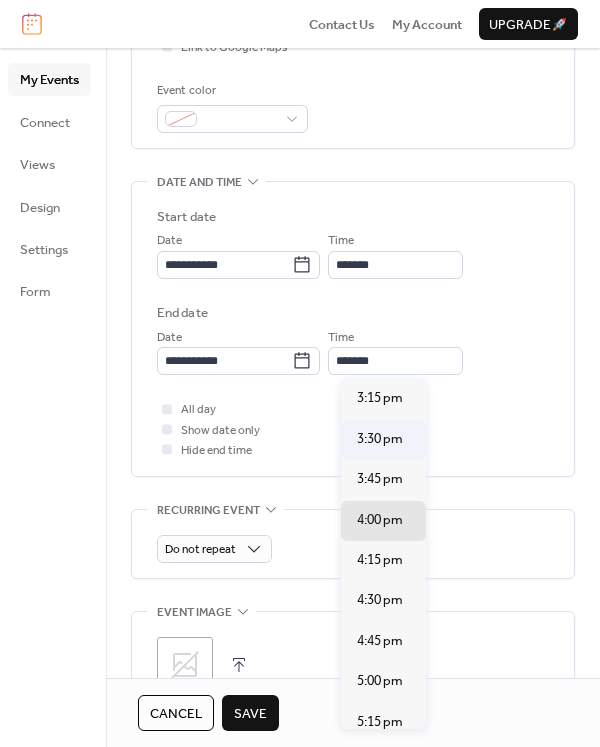 type on "*******" 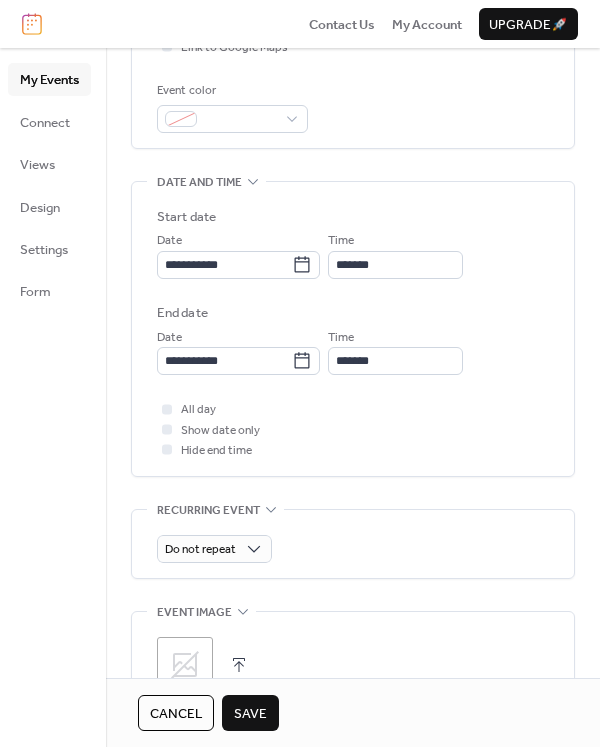 click on "Save" at bounding box center (250, 714) 